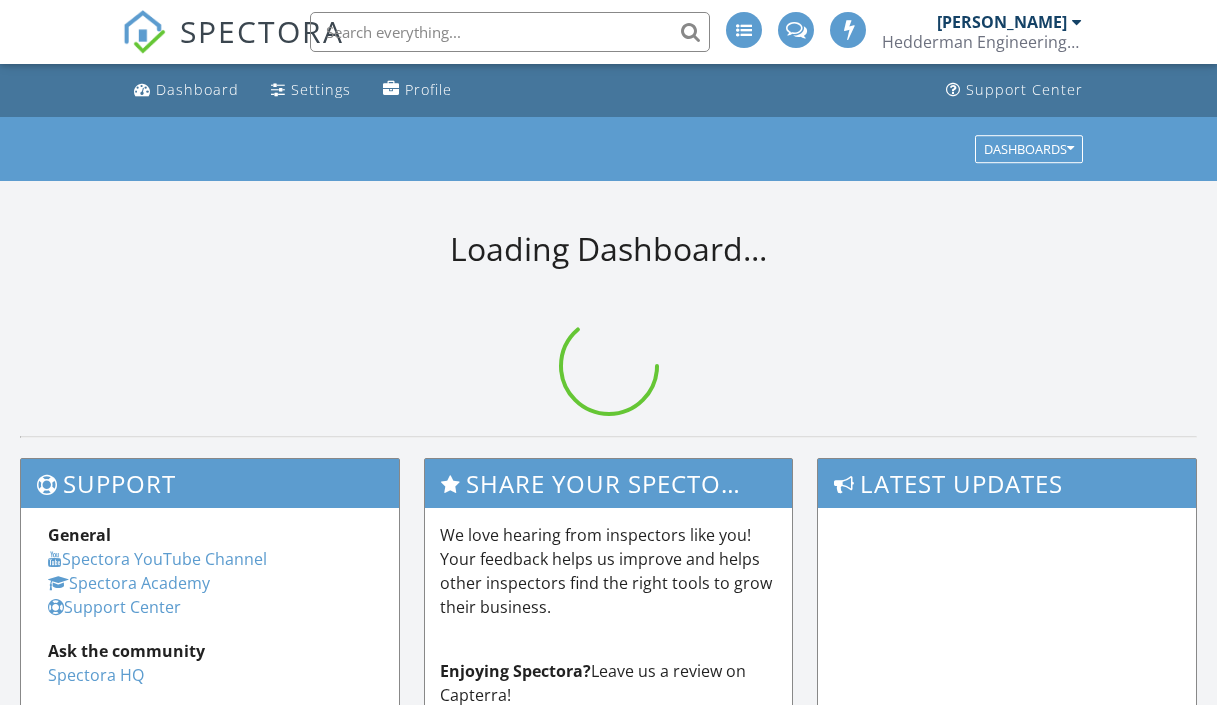 scroll, scrollTop: 0, scrollLeft: 0, axis: both 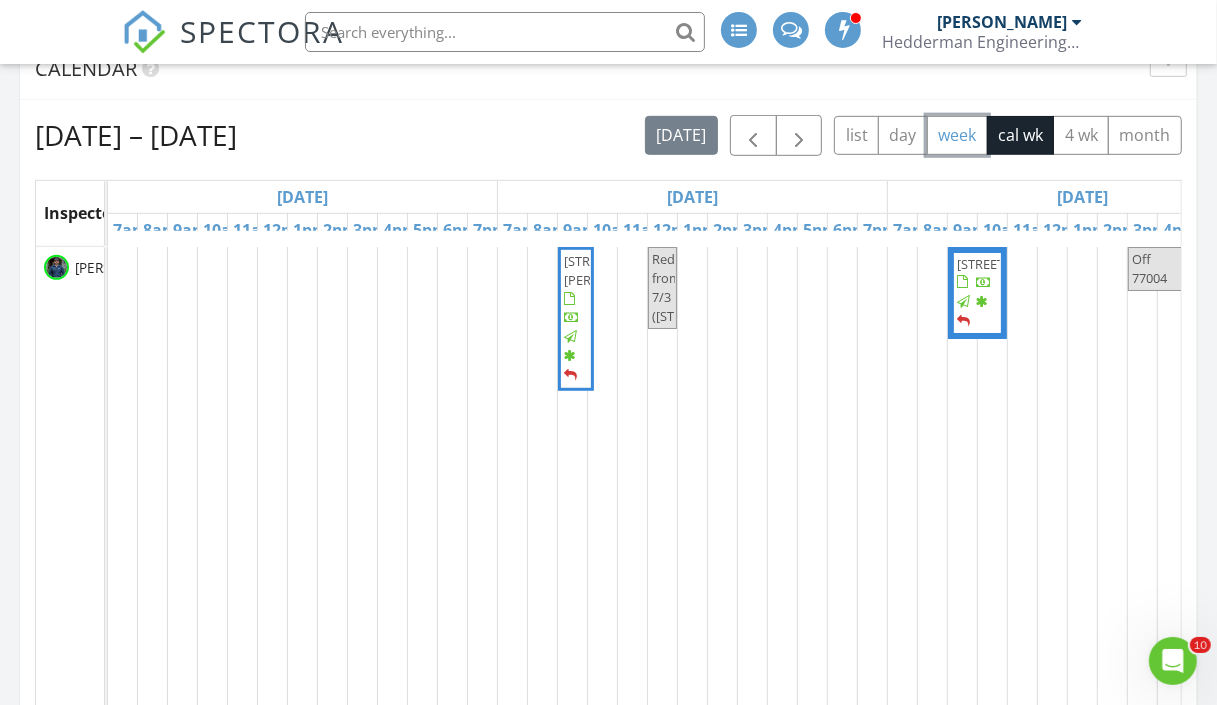 click on "week" at bounding box center (957, 135) 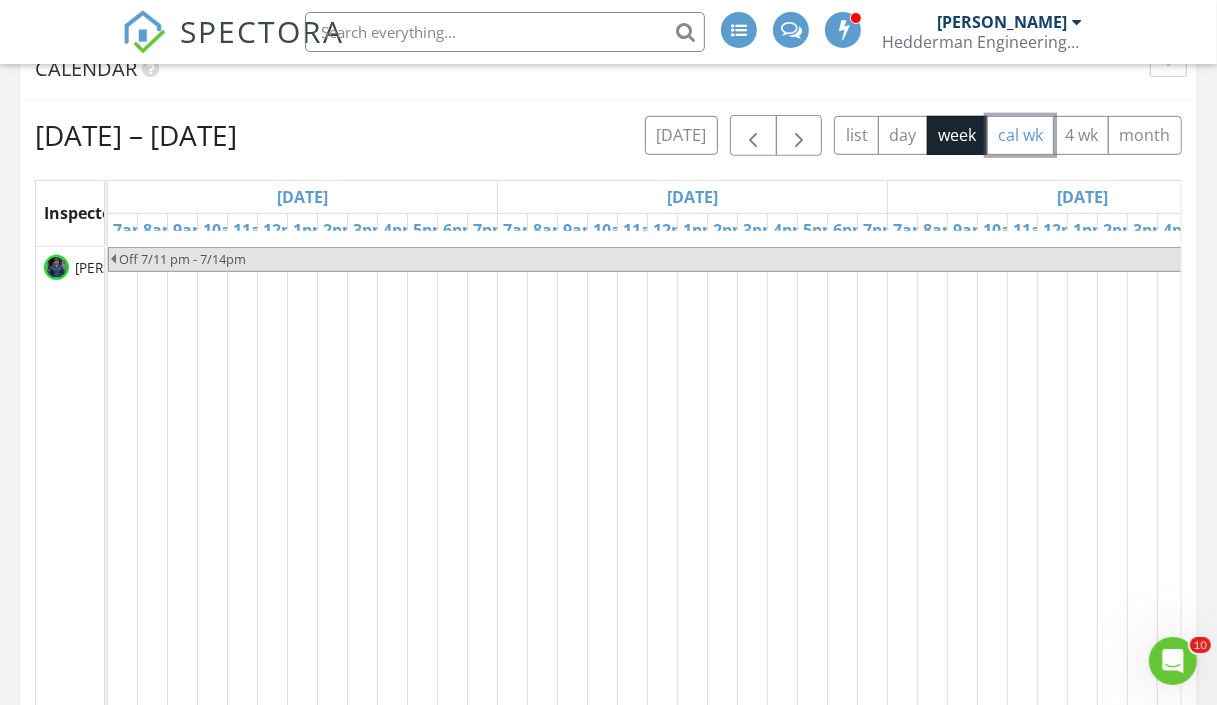 click on "cal wk" at bounding box center (1021, 135) 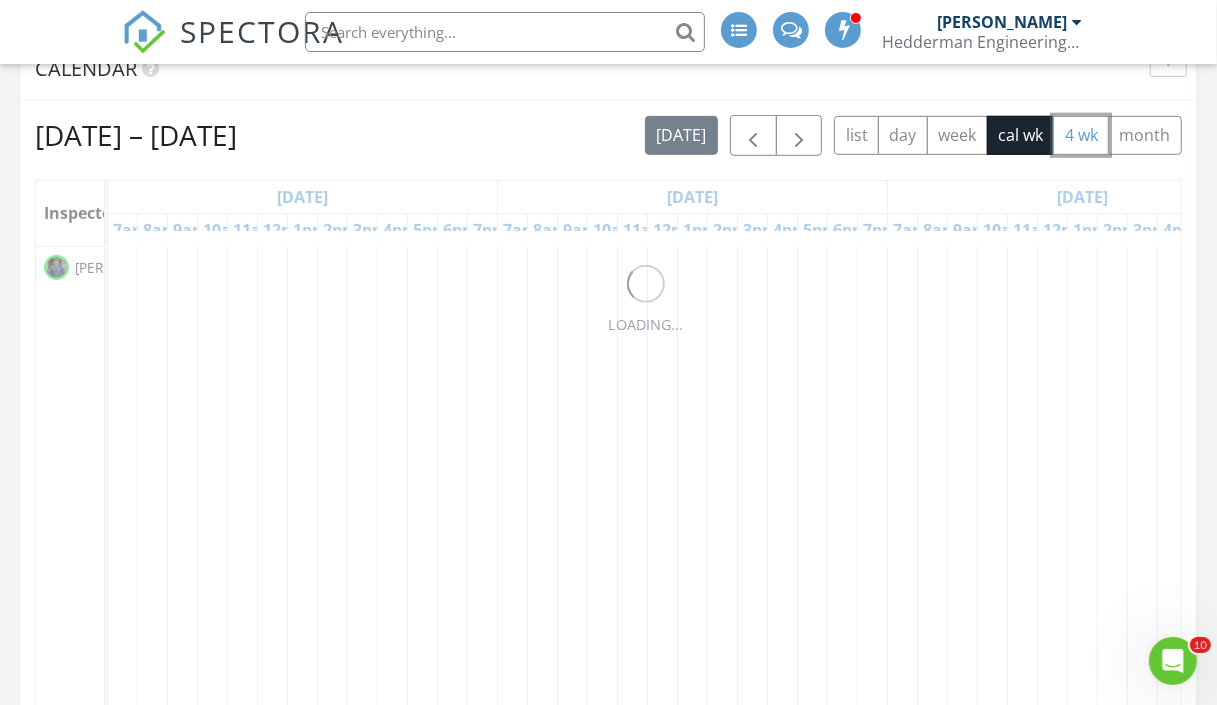 click on "4 wk" at bounding box center [1081, 135] 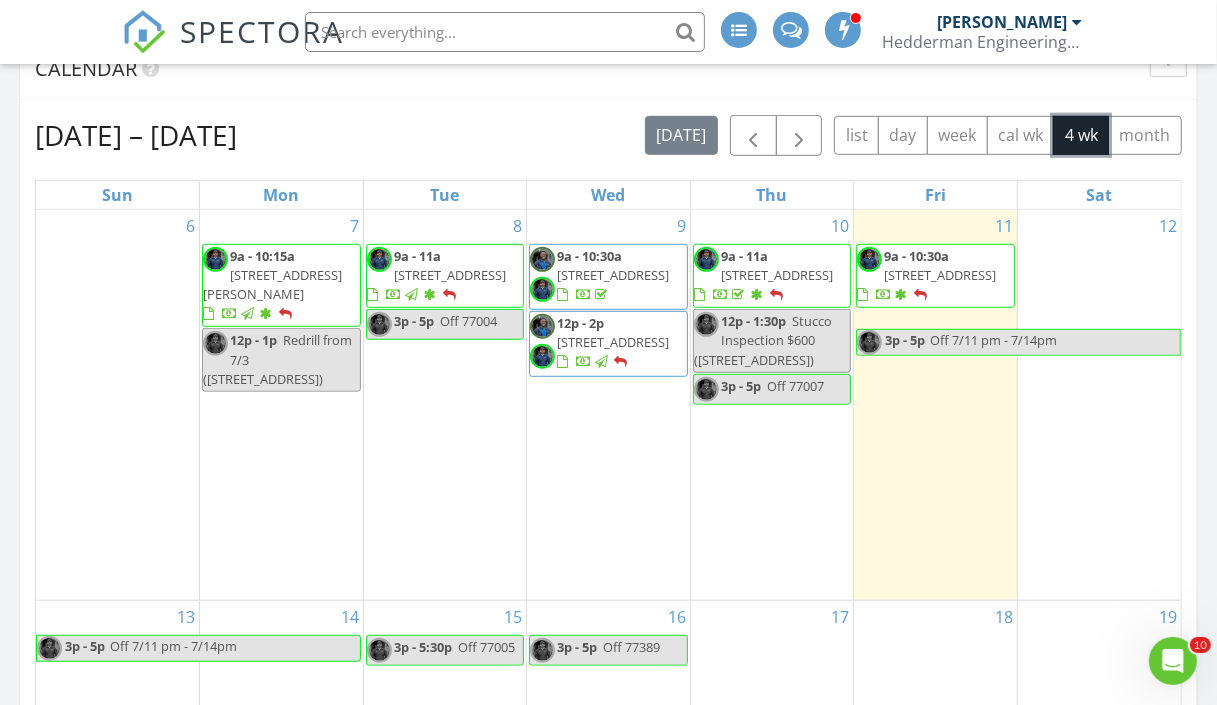 click on "9a - 10:30a
5711 Brancott Way, Houston 77096" at bounding box center (935, 276) 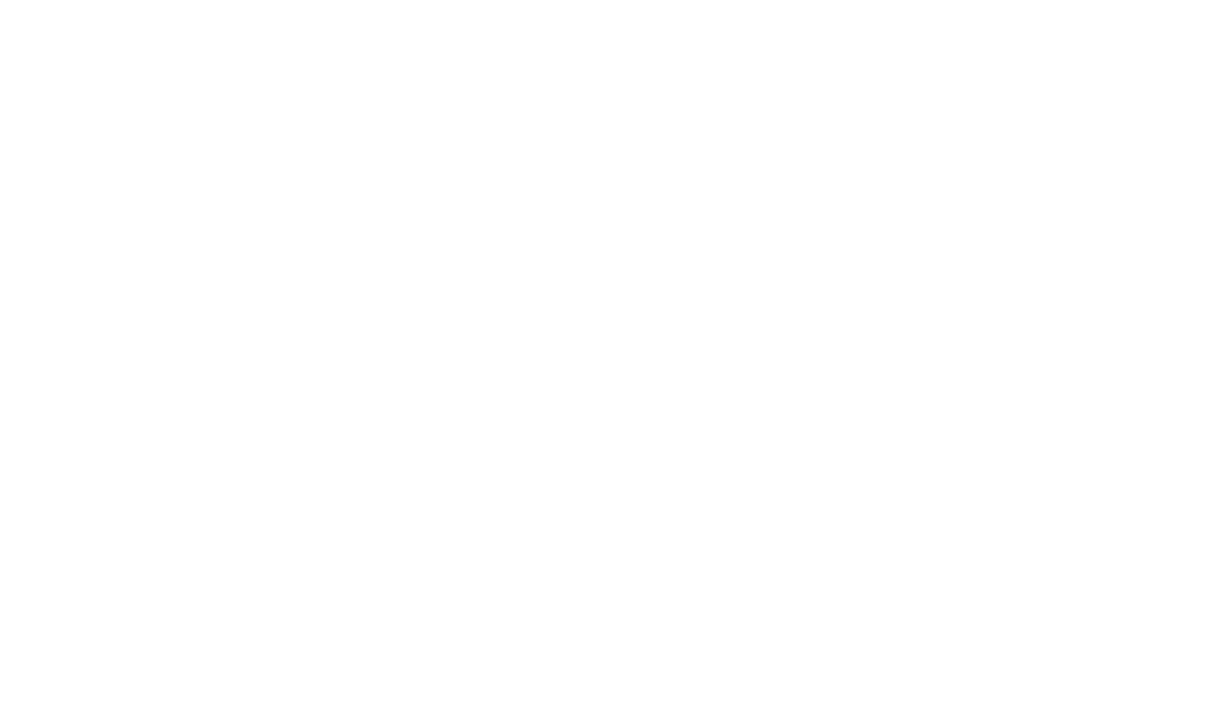 scroll, scrollTop: 0, scrollLeft: 0, axis: both 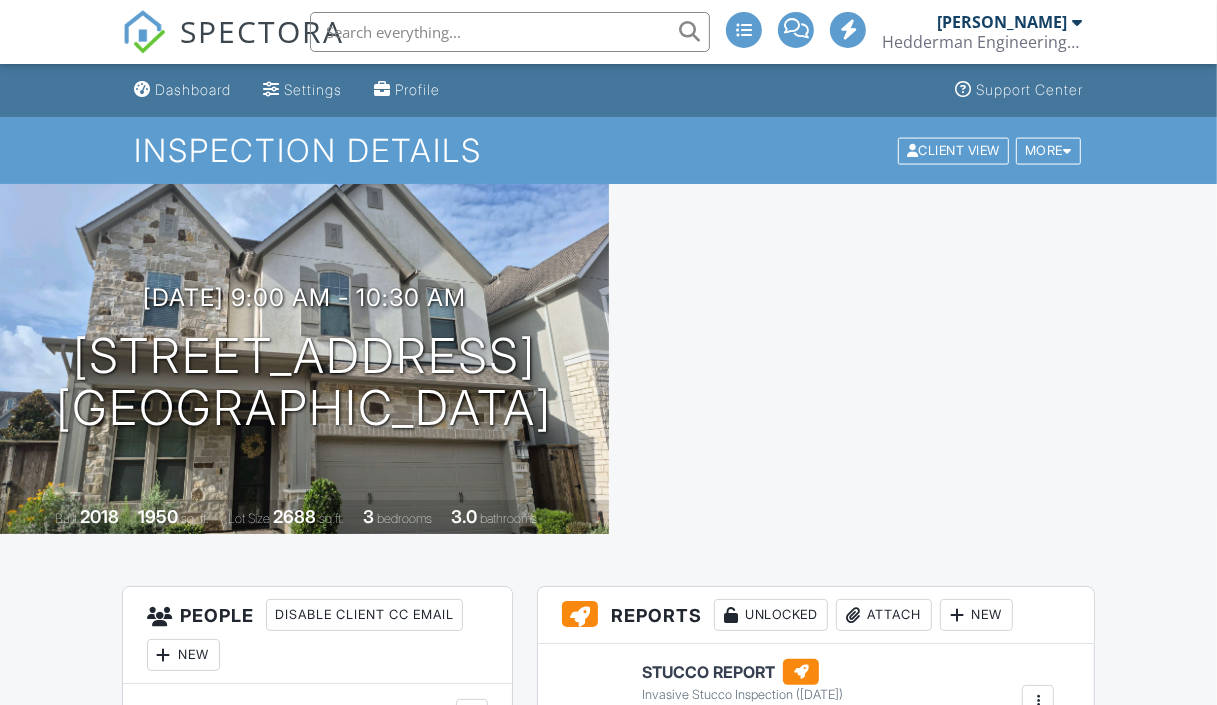 click at bounding box center [913, 359] 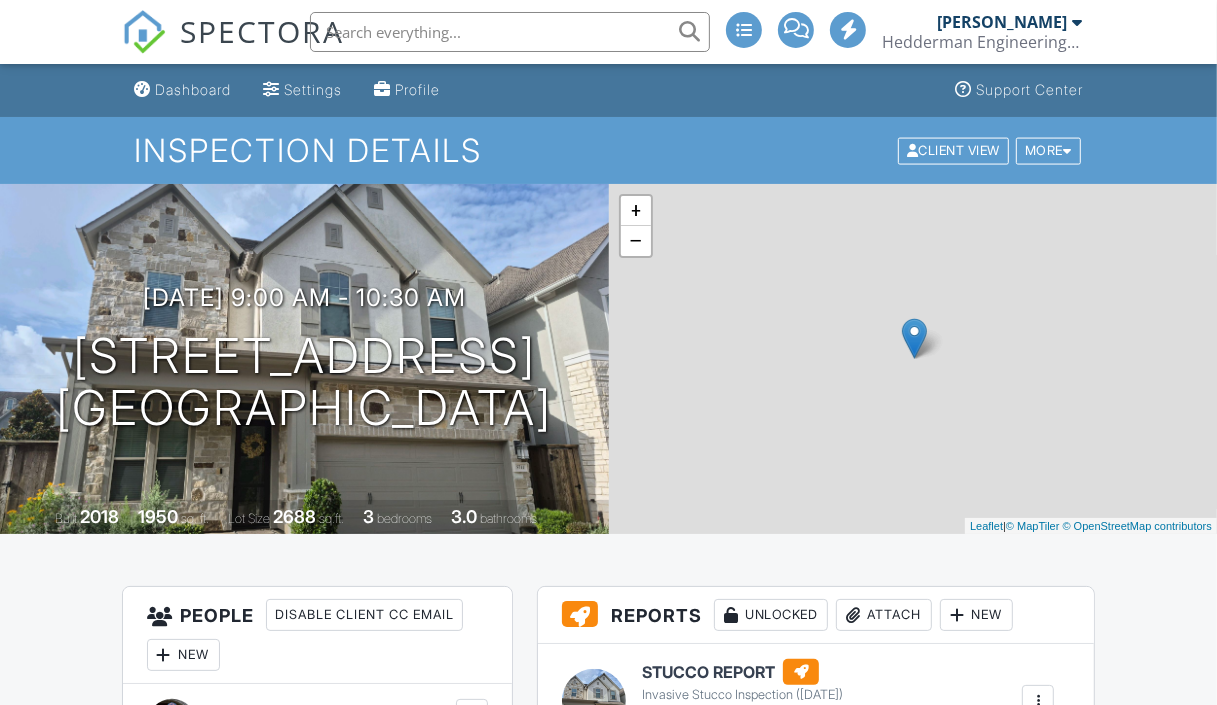 scroll, scrollTop: 448, scrollLeft: 0, axis: vertical 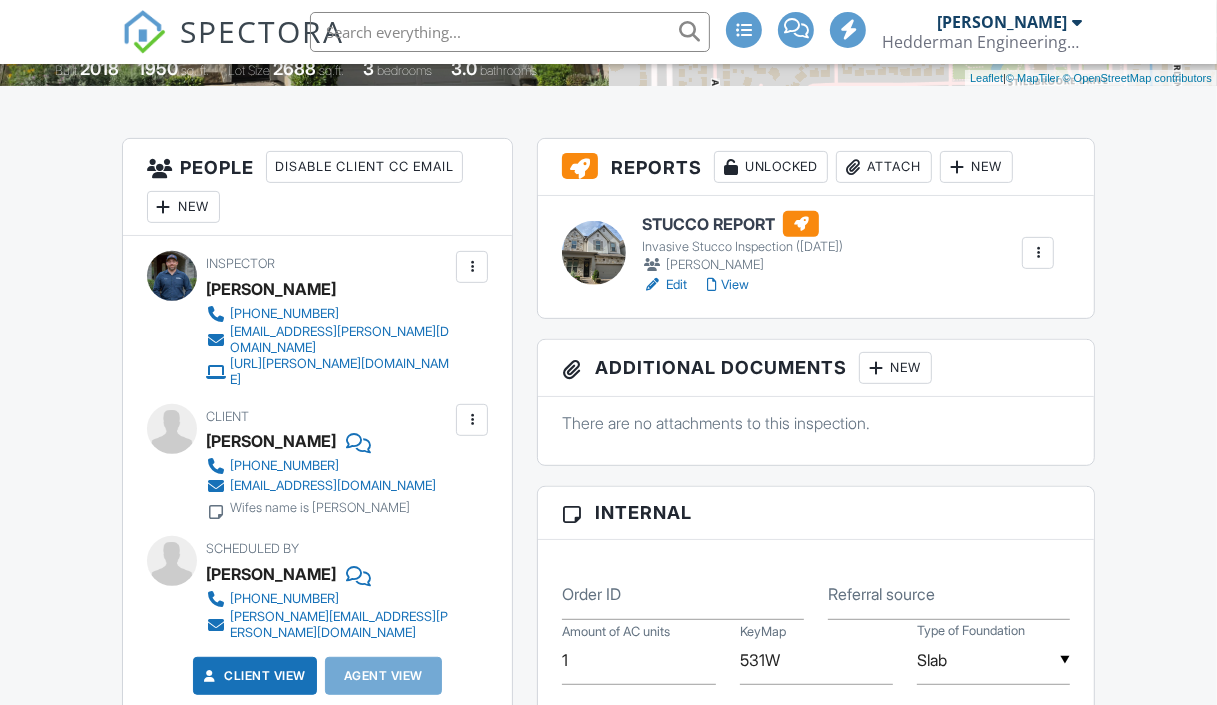 click on "STUCCO REPORT" at bounding box center [742, 224] 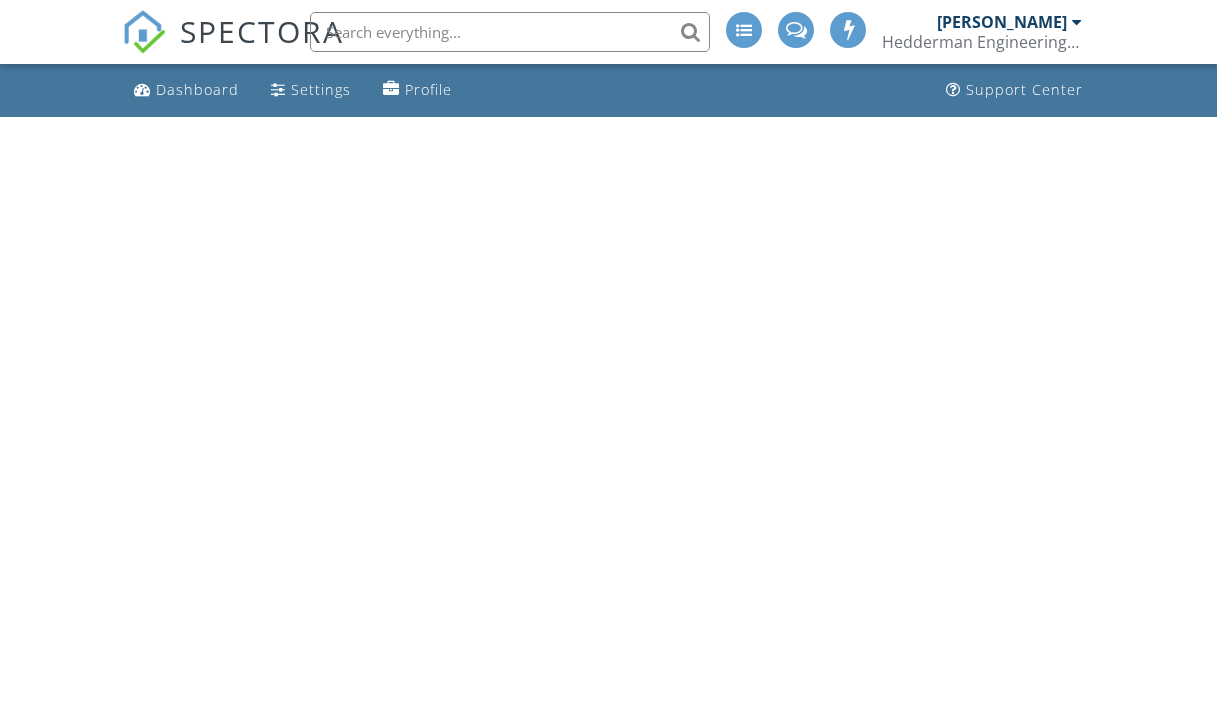 scroll, scrollTop: 0, scrollLeft: 0, axis: both 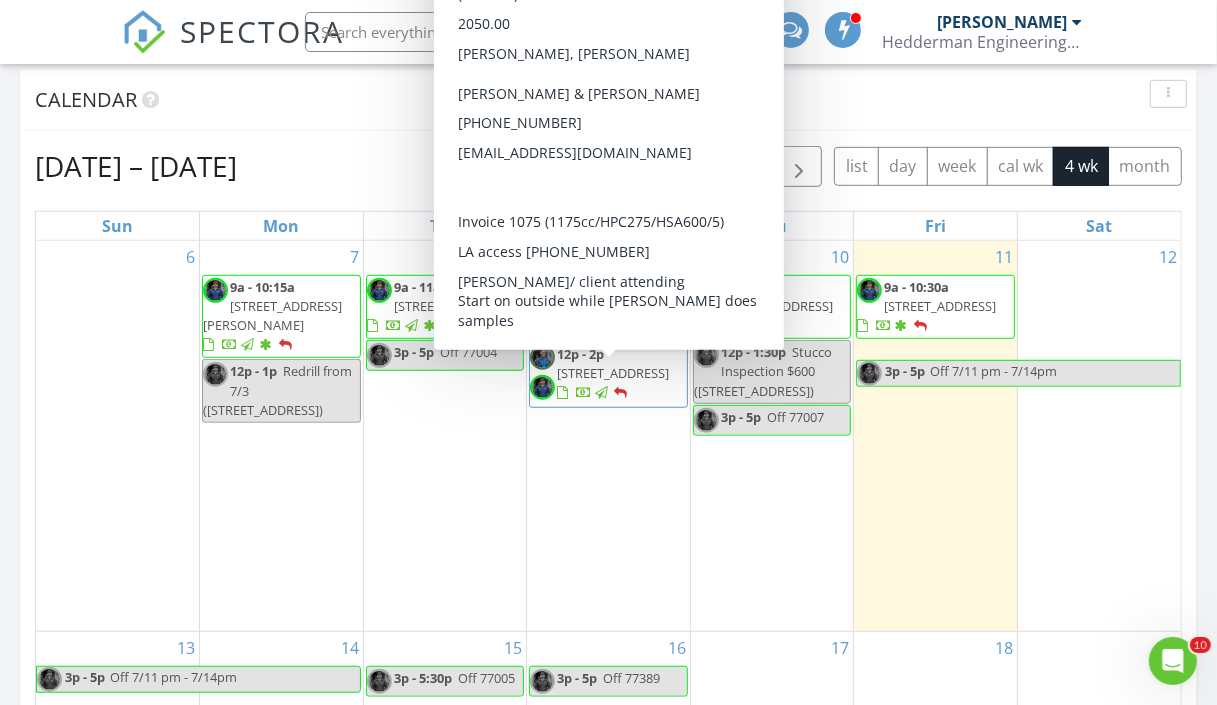 click on "Jul 6 – Aug 2, 2025 today list day week cal wk 4 wk month Sun Mon Tue Wed Thu Fri Sat 6 7
9a - 10:15a
3131 Rosemary Park Ln, Houston 77082
12p - 1p
Redrill from 7/3 (3124 Mid Ln, Houston)
8
9a - 11a
71 Lakeside Cove, The Woodlands 77380
3p - 5p
Off 77004
9
9a - 10:30a
13635 Barryknoll Ln, Houston 77079" at bounding box center (608, 586) 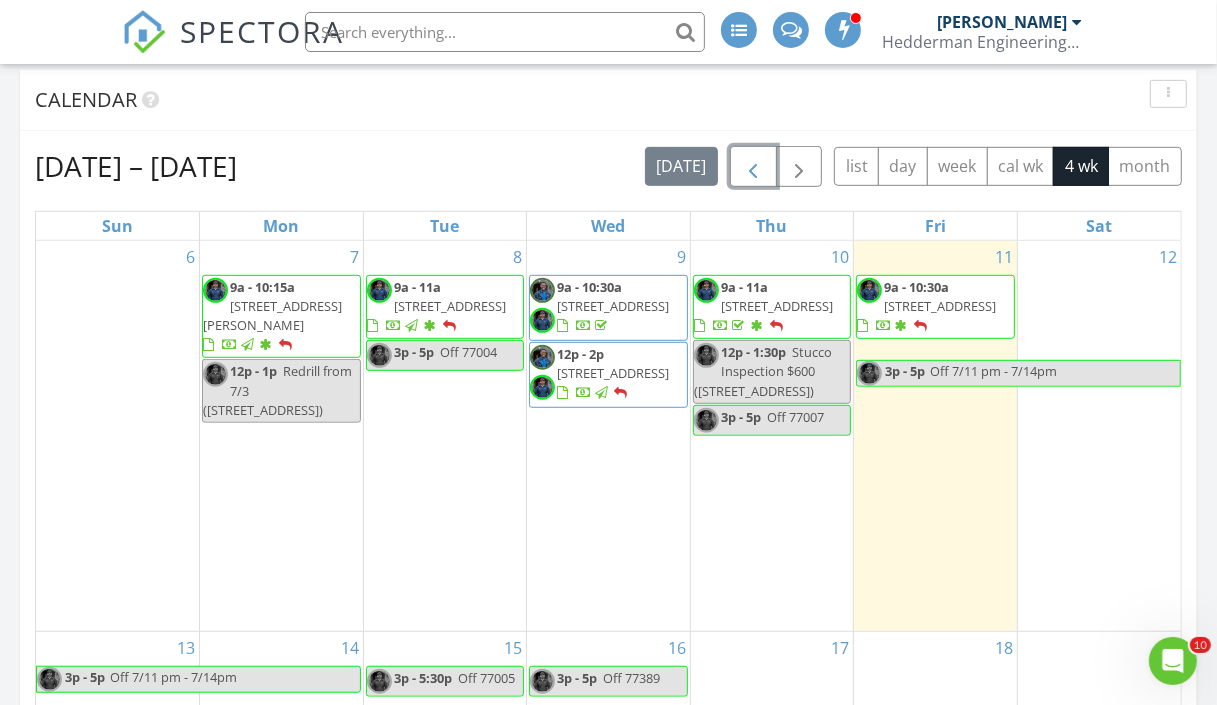 click at bounding box center (753, 167) 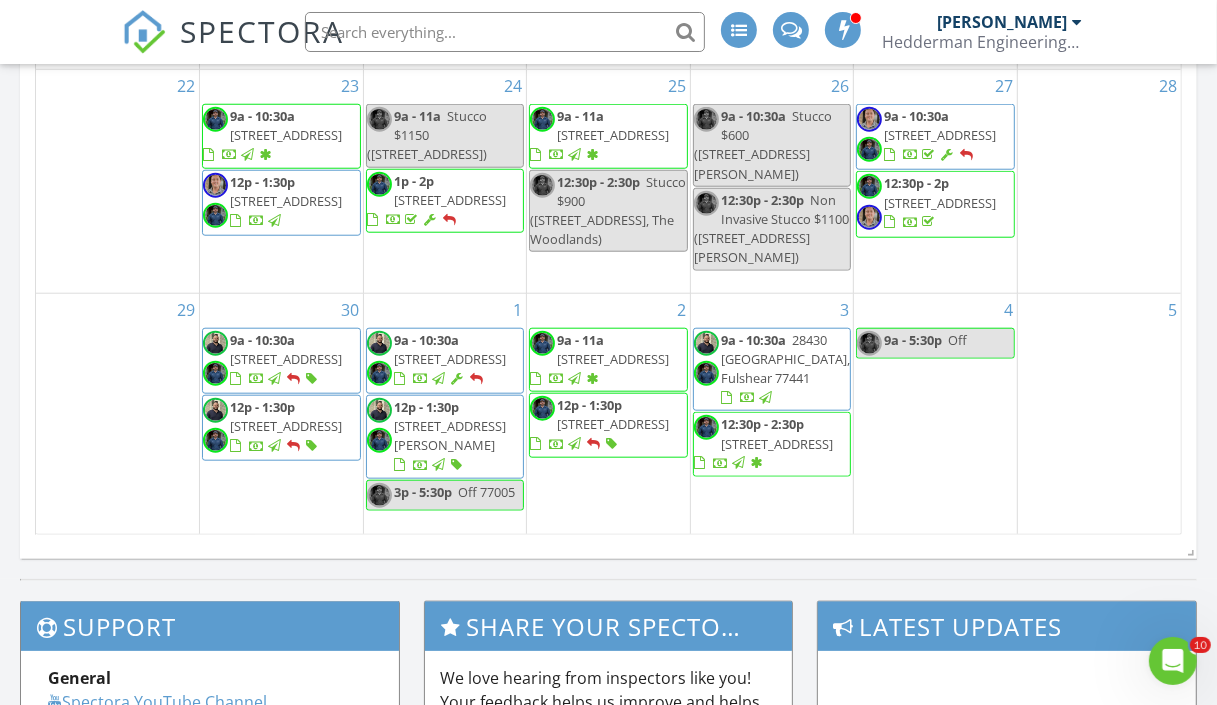 scroll, scrollTop: 1227, scrollLeft: 0, axis: vertical 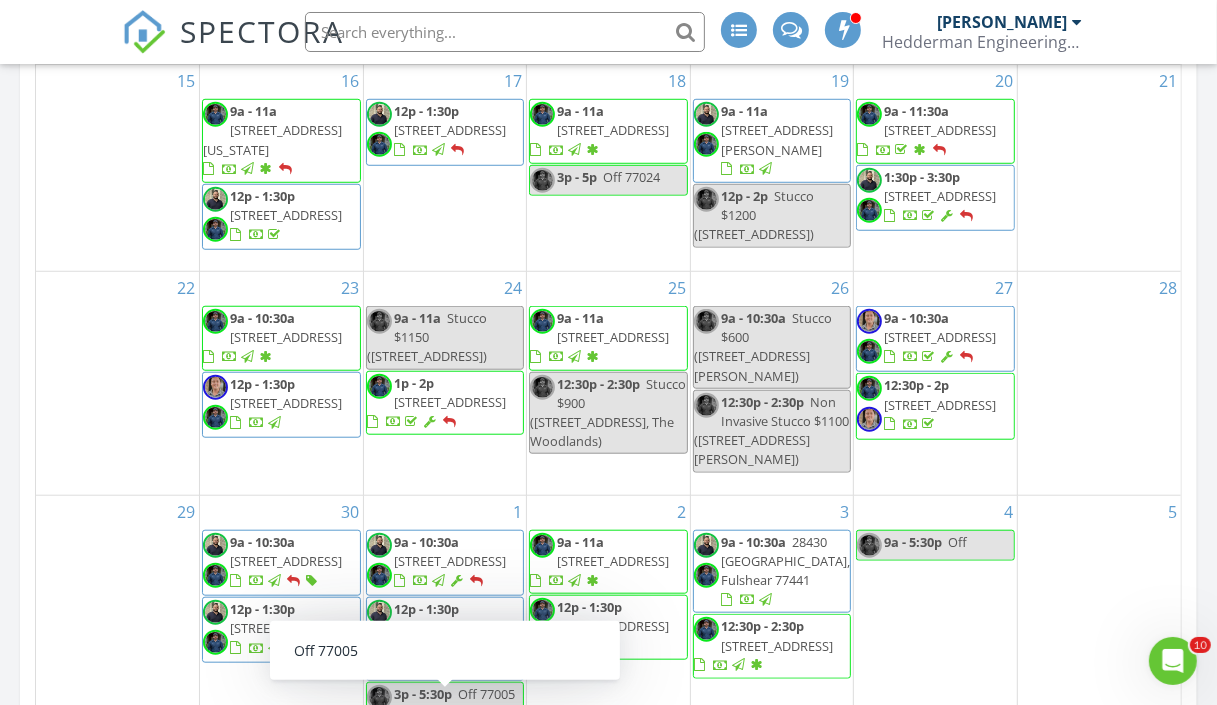 click on "[STREET_ADDRESS]" at bounding box center [286, 628] 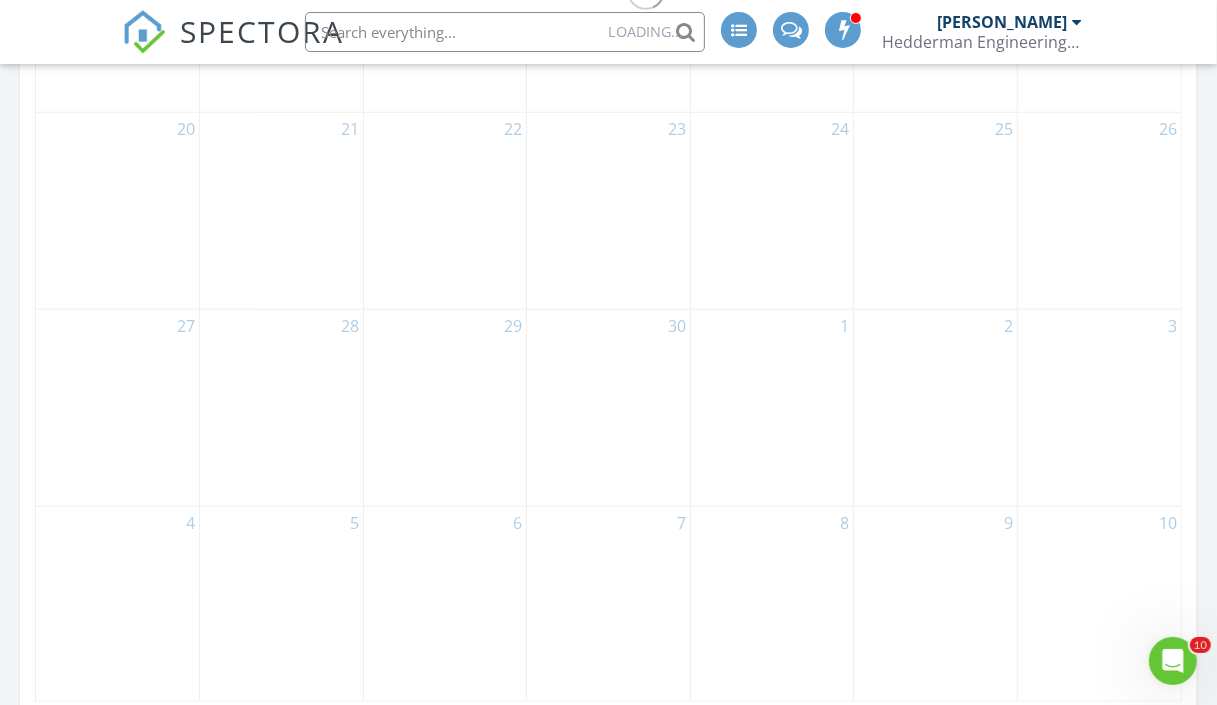 scroll, scrollTop: 1020, scrollLeft: 0, axis: vertical 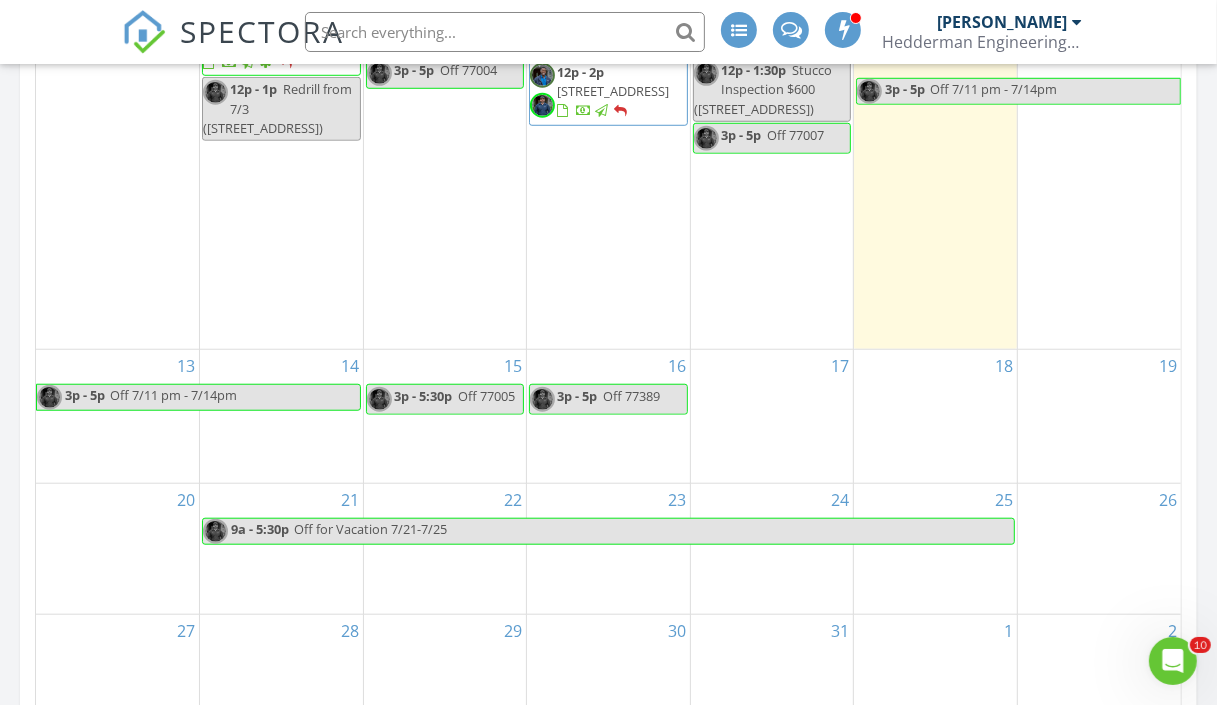 drag, startPoint x: 320, startPoint y: 319, endPoint x: 313, endPoint y: 261, distance: 58.420887 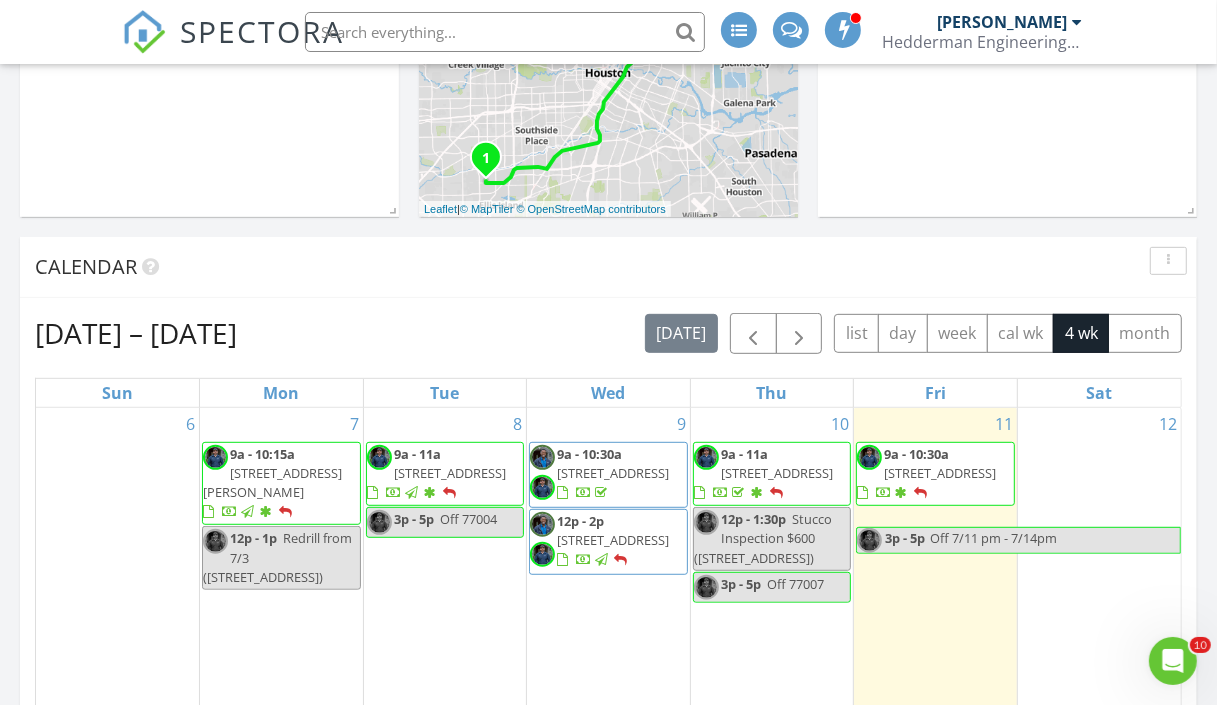 scroll, scrollTop: 559, scrollLeft: 0, axis: vertical 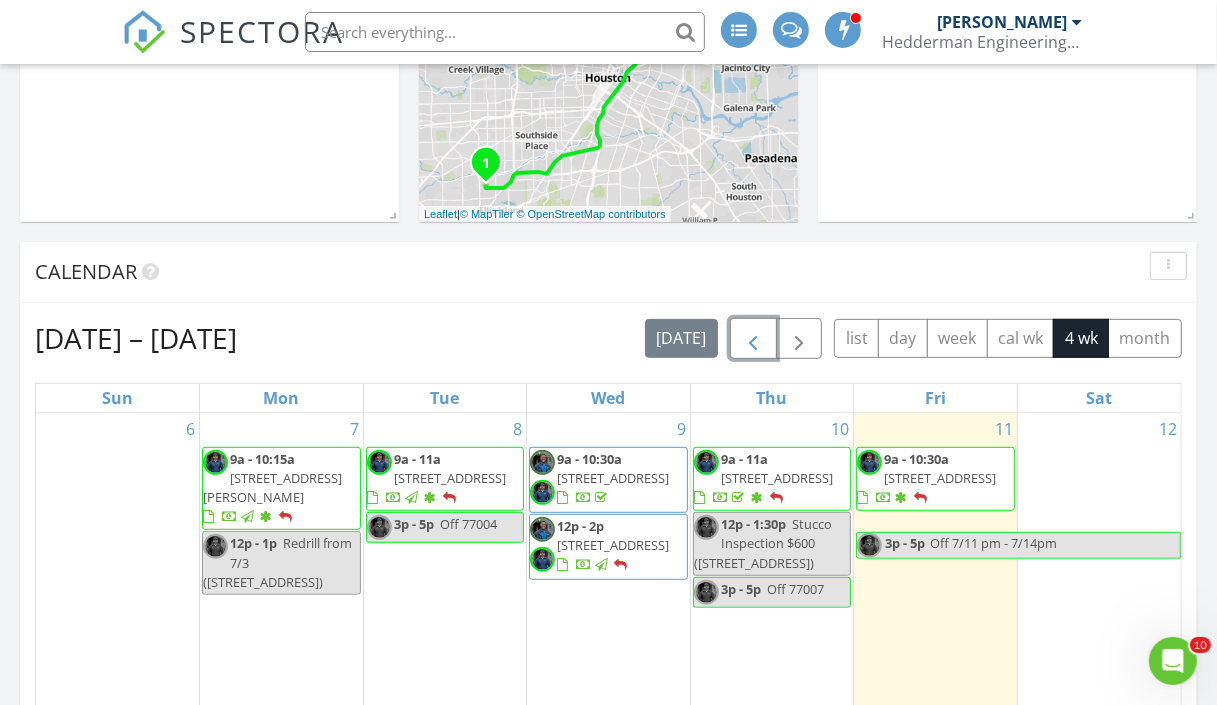 click at bounding box center [753, 339] 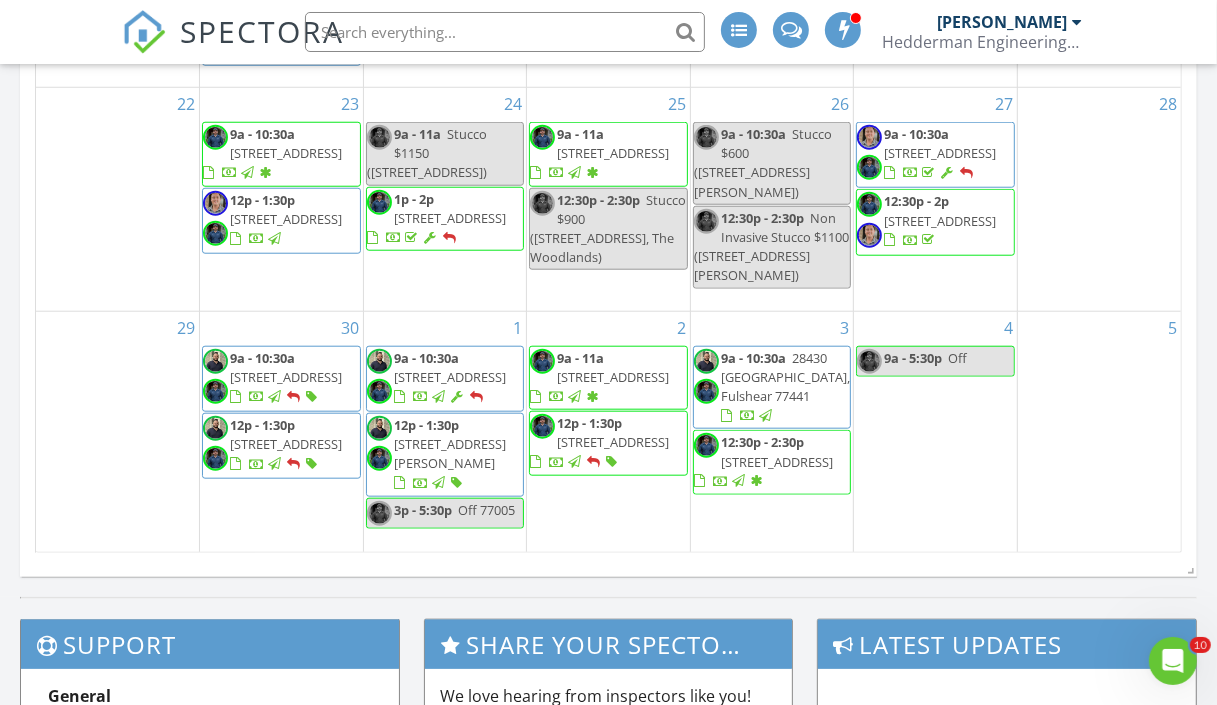 scroll, scrollTop: 1201, scrollLeft: 0, axis: vertical 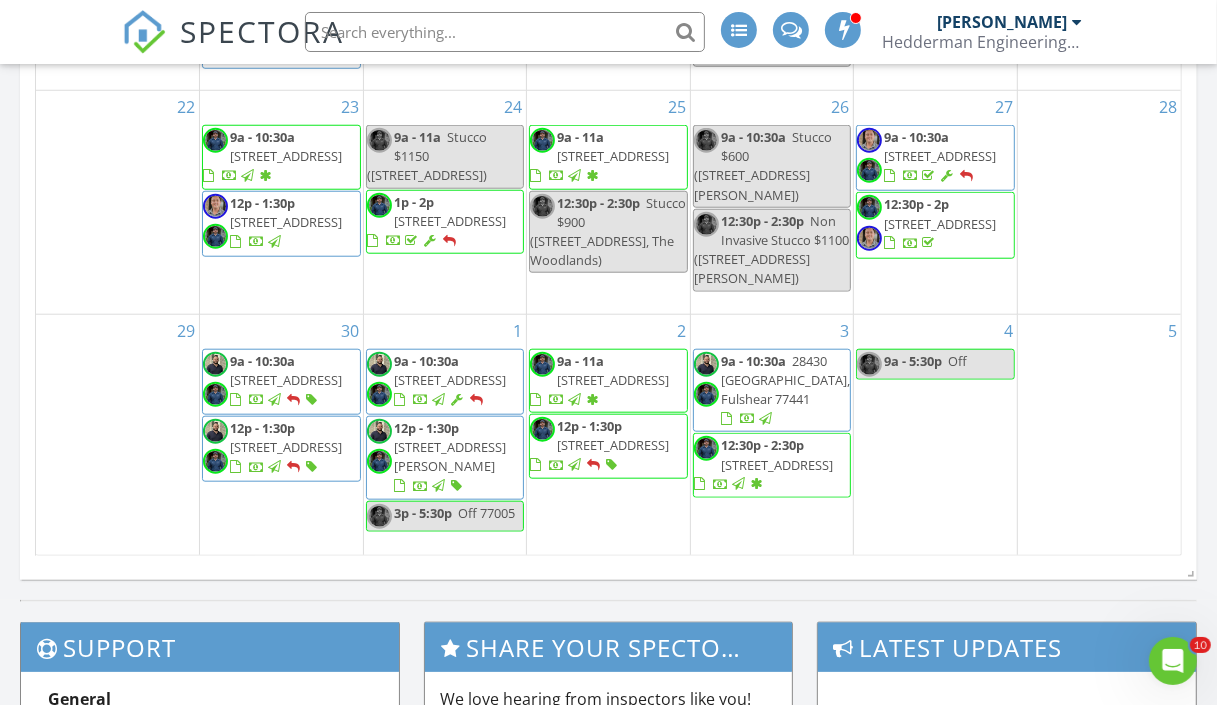 drag, startPoint x: 459, startPoint y: 389, endPoint x: 453, endPoint y: 364, distance: 25.70992 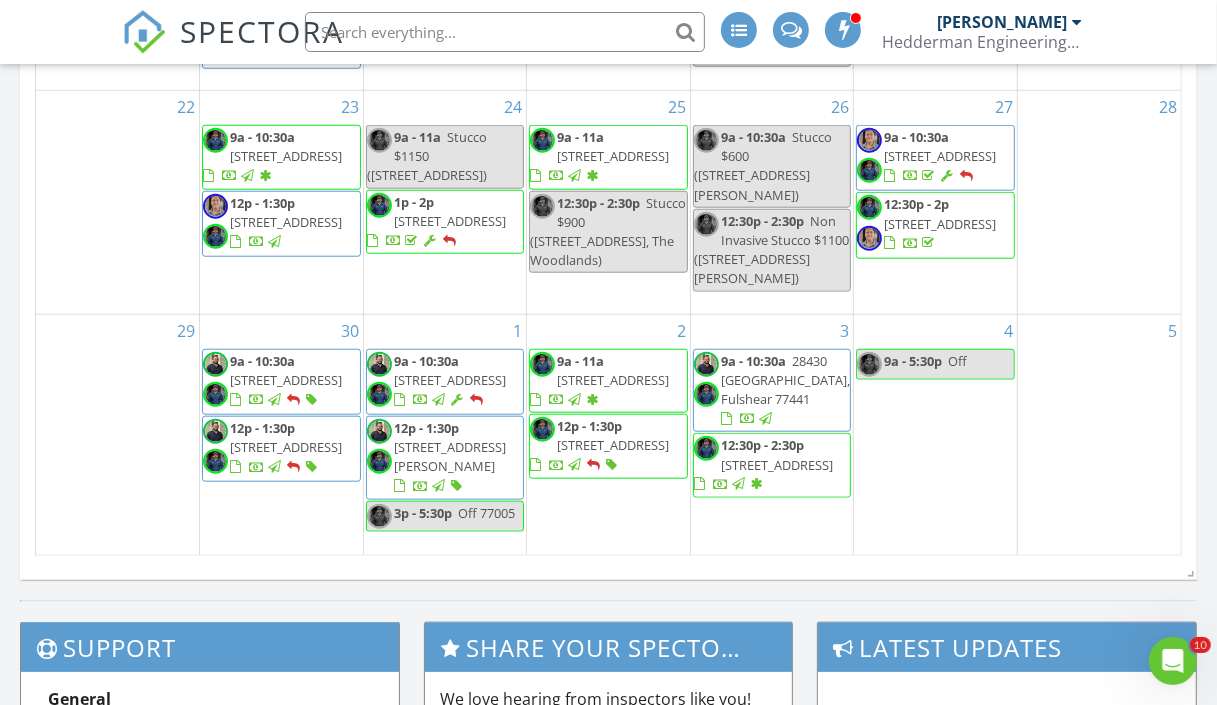 click on "[STREET_ADDRESS]" at bounding box center [613, 380] 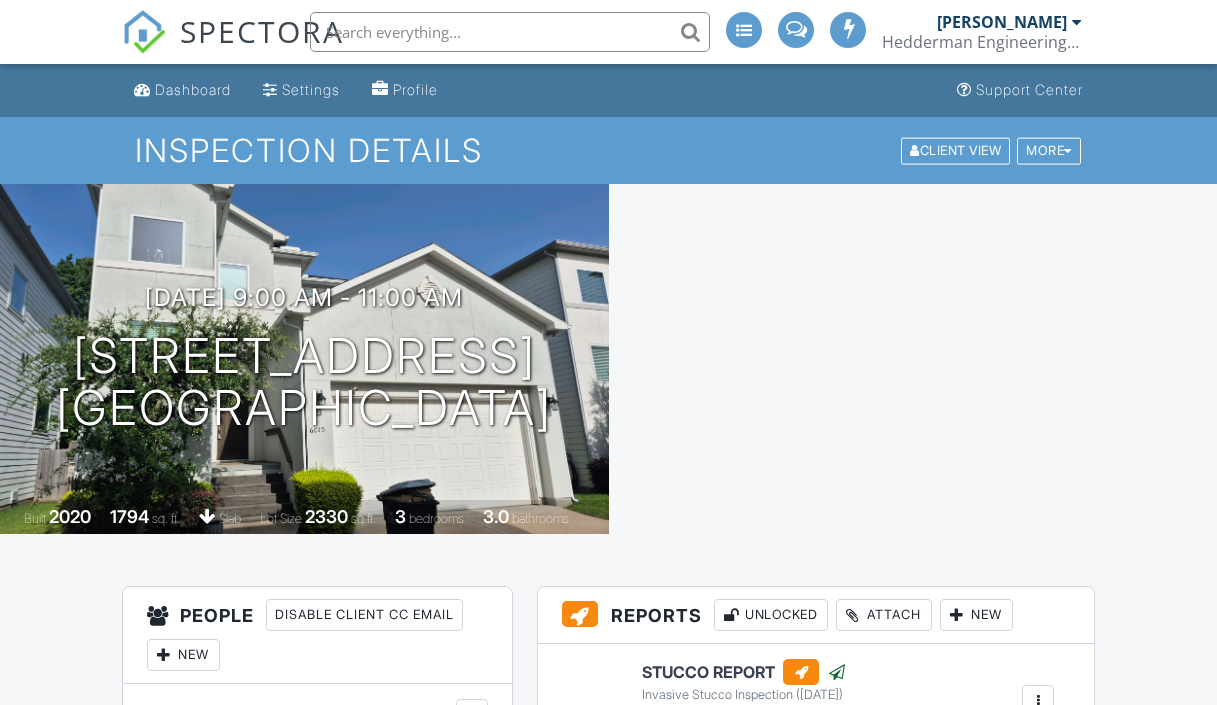 scroll, scrollTop: 0, scrollLeft: 0, axis: both 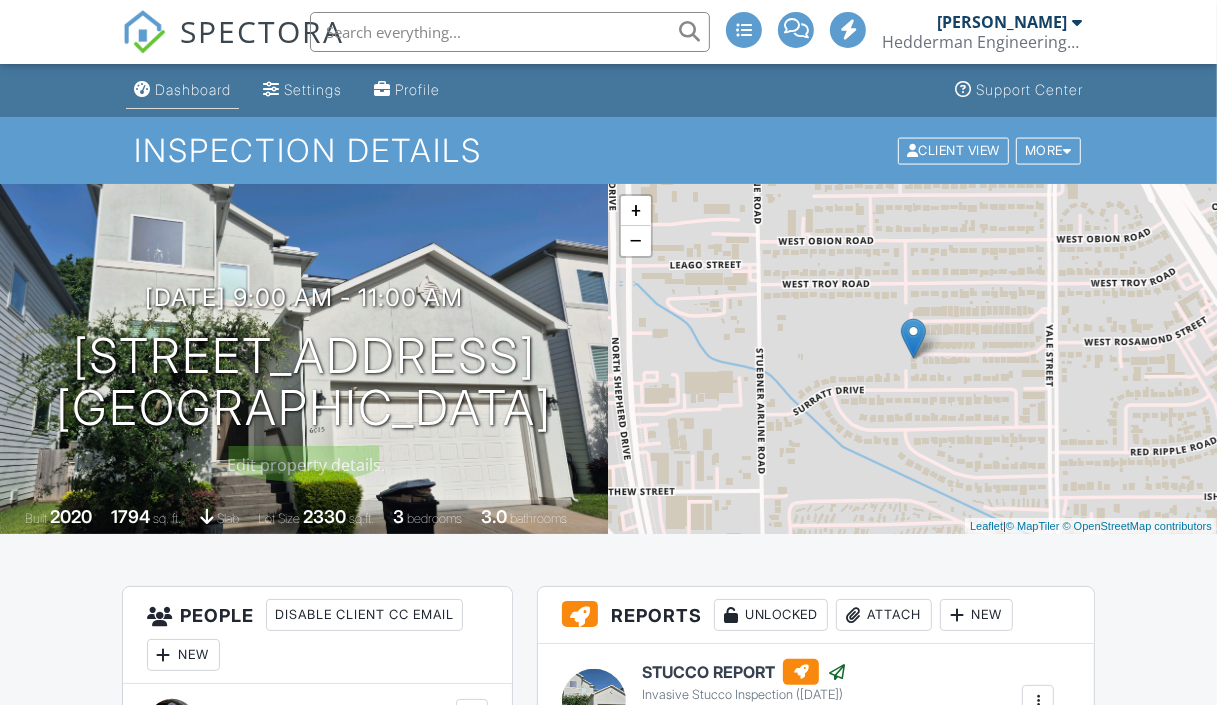 click on "Dashboard" at bounding box center (193, 89) 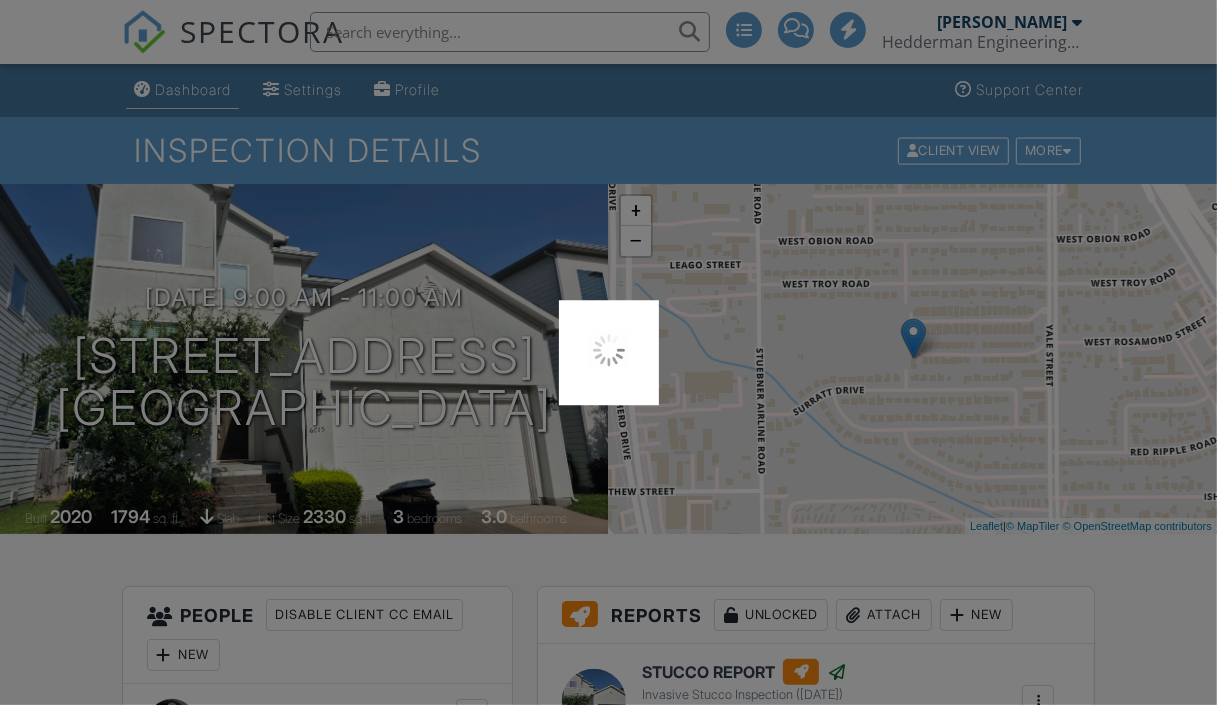 scroll, scrollTop: 0, scrollLeft: 0, axis: both 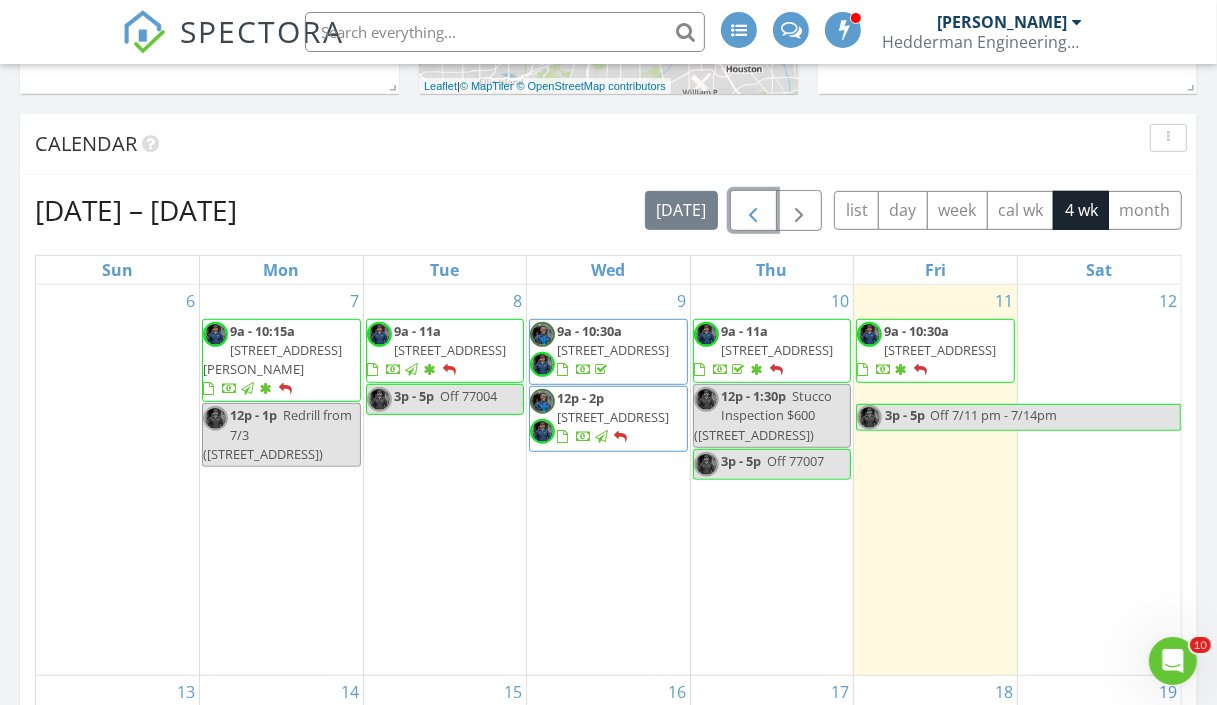 click at bounding box center [753, 211] 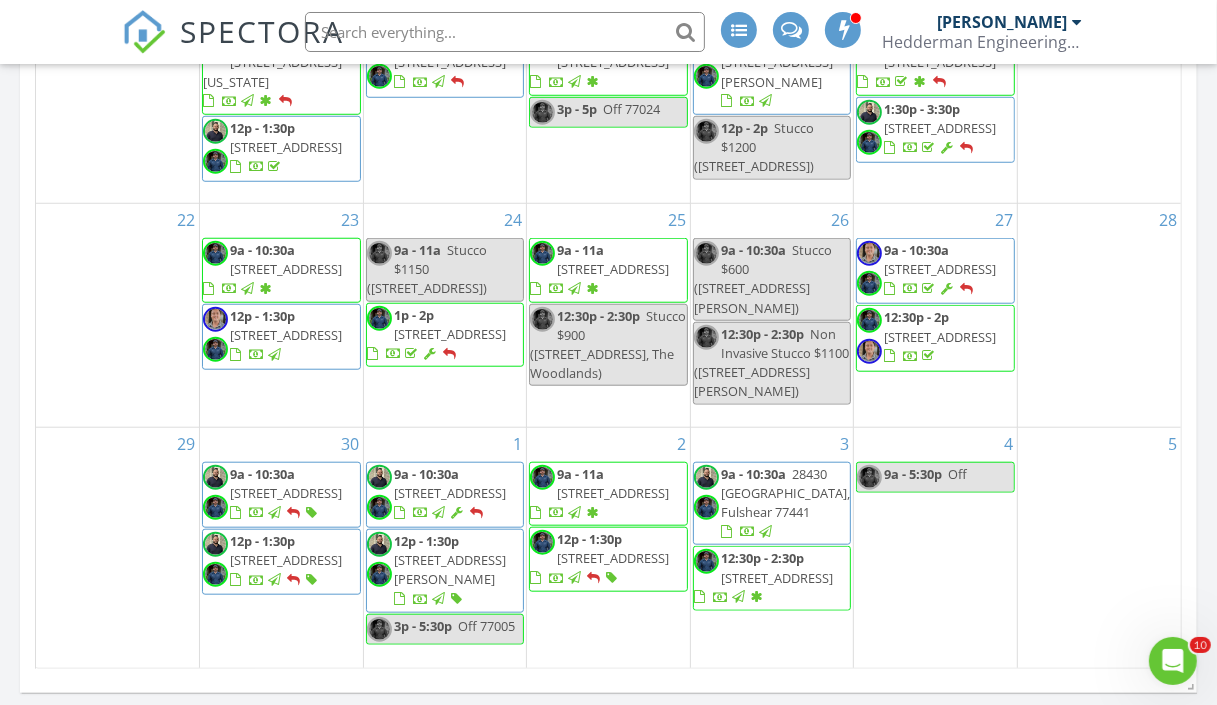 scroll, scrollTop: 1091, scrollLeft: 0, axis: vertical 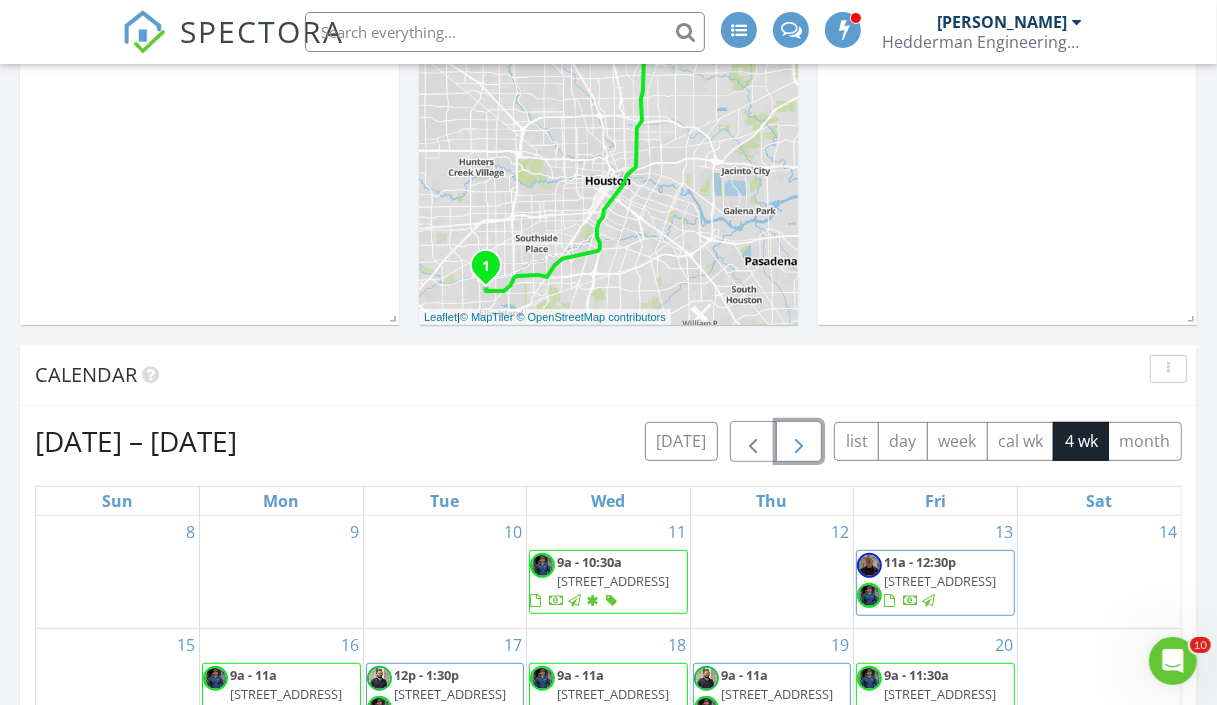 click at bounding box center [799, 442] 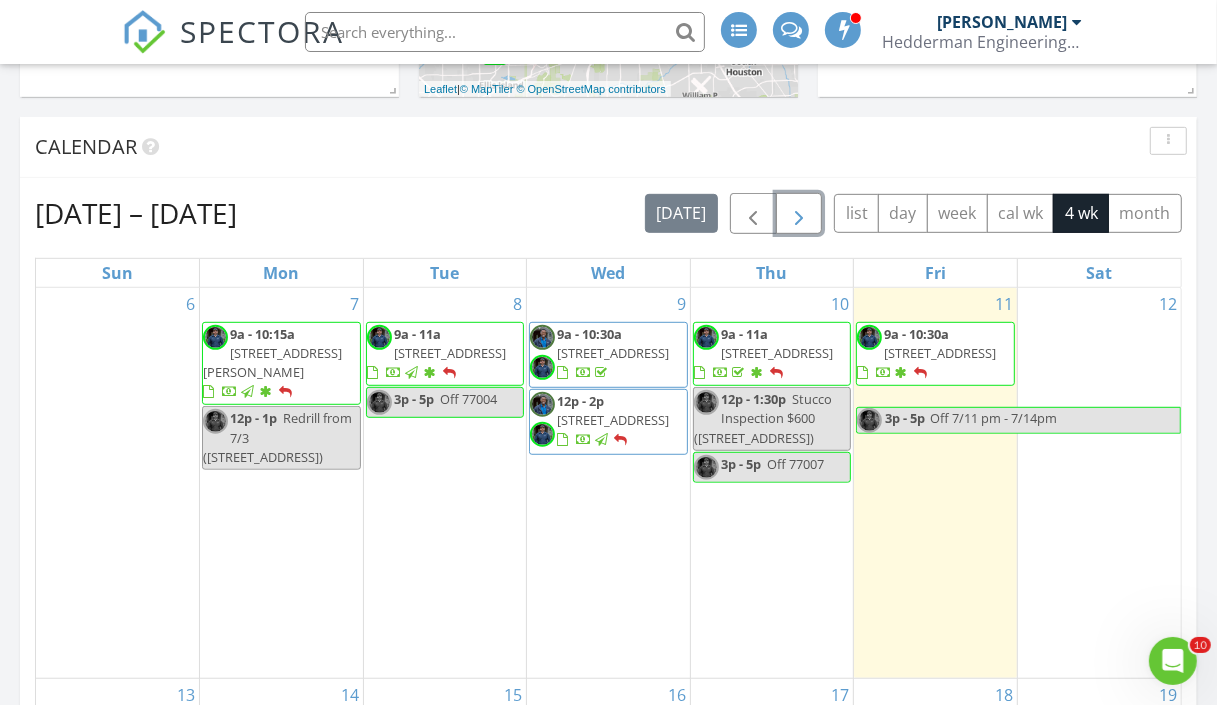 scroll, scrollTop: 671, scrollLeft: 0, axis: vertical 